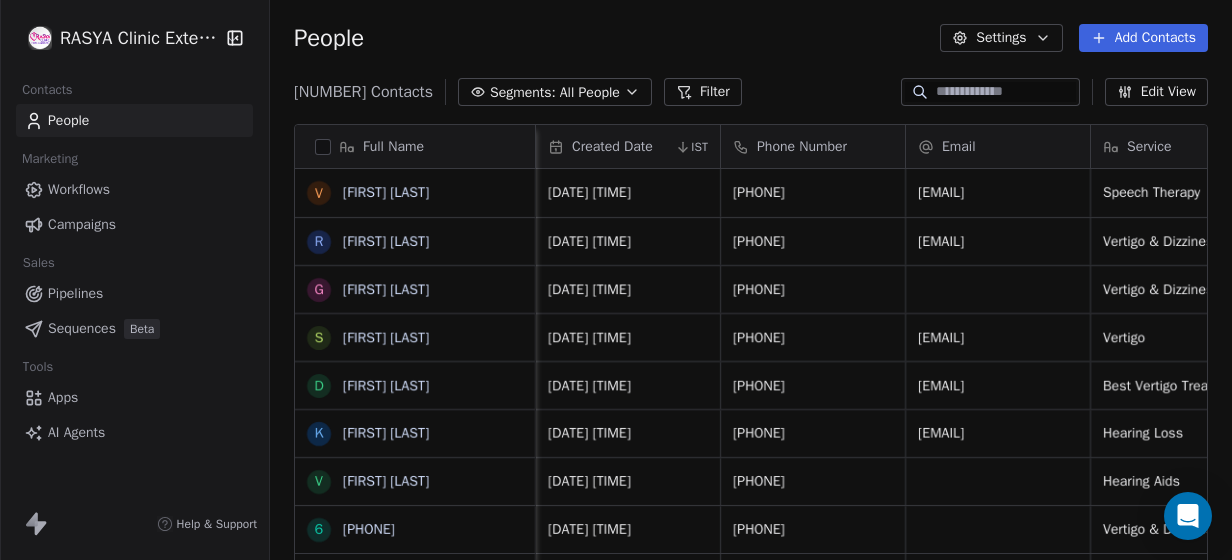 scroll, scrollTop: 0, scrollLeft: 0, axis: both 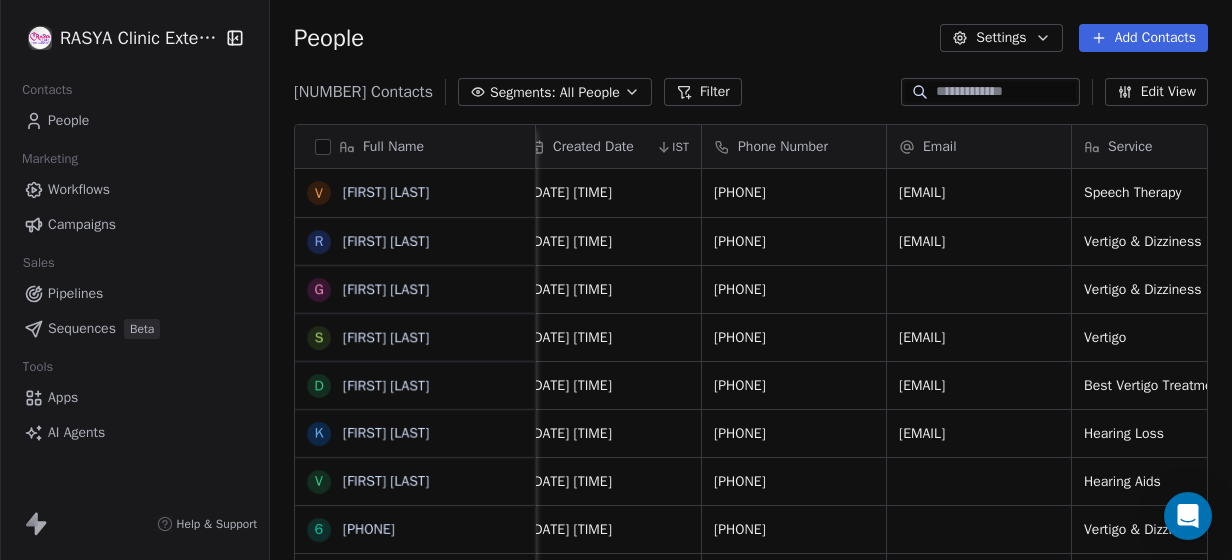 drag, startPoint x: 674, startPoint y: 552, endPoint x: 664, endPoint y: 558, distance: 11.661903 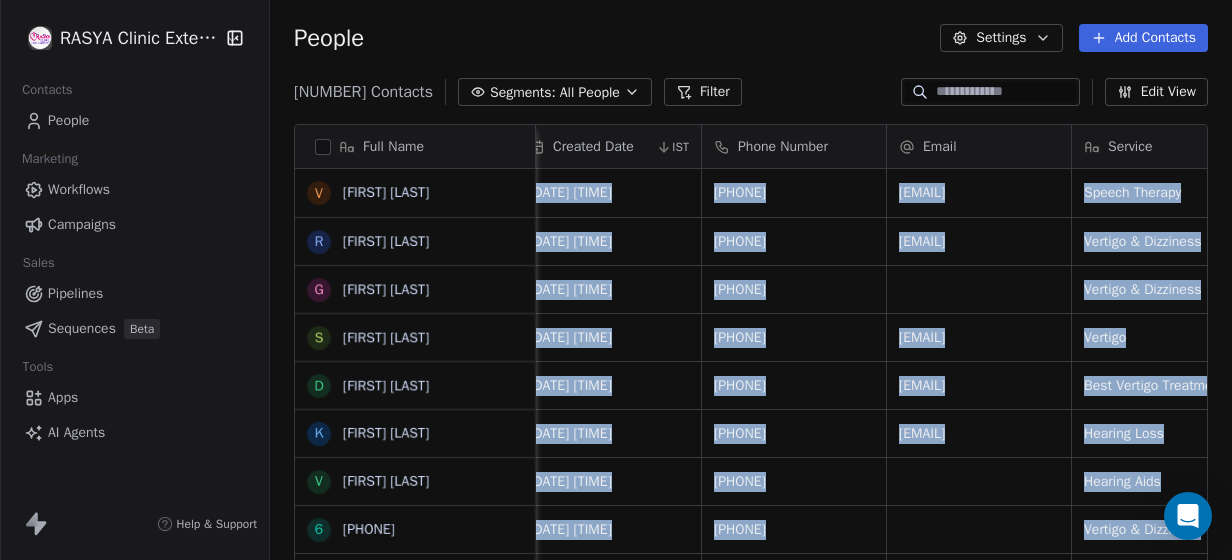 scroll, scrollTop: 35, scrollLeft: 0, axis: vertical 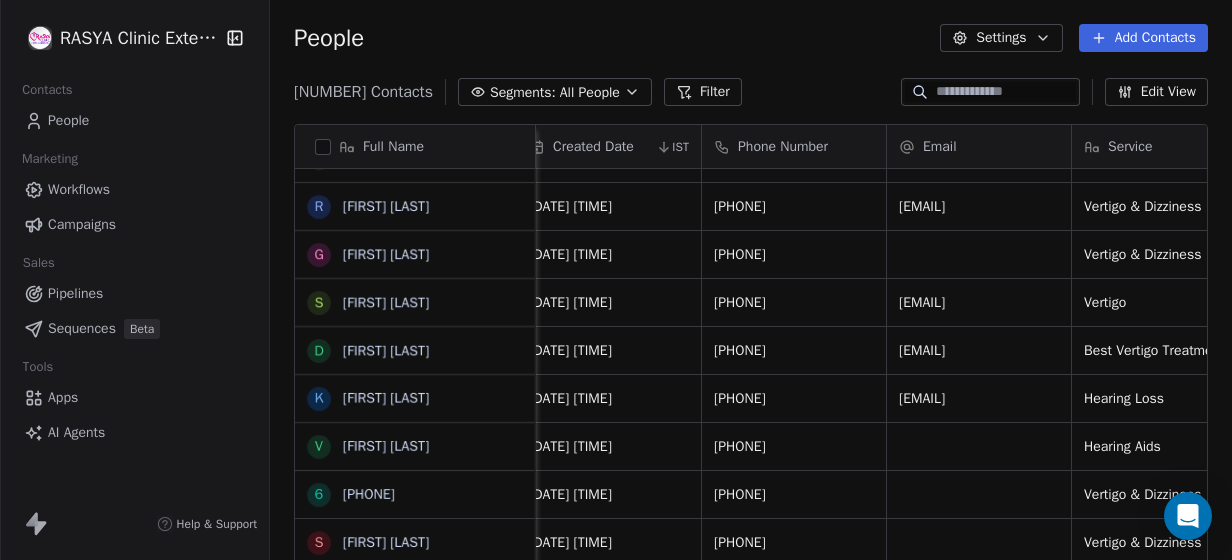 click on "People Settings  Add Contacts" at bounding box center [751, 38] 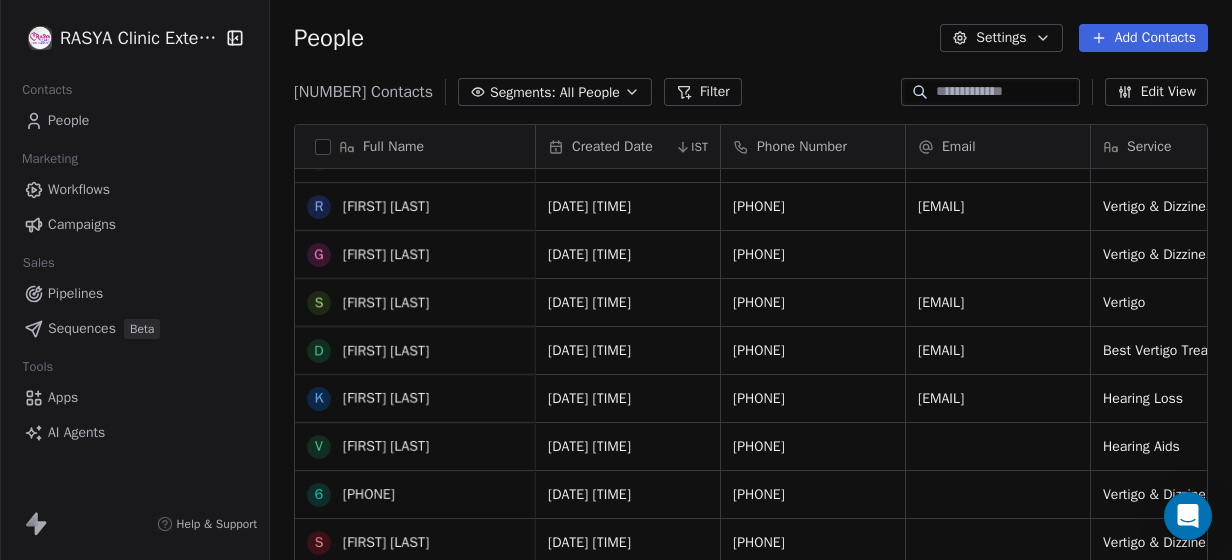 scroll, scrollTop: 0, scrollLeft: 0, axis: both 